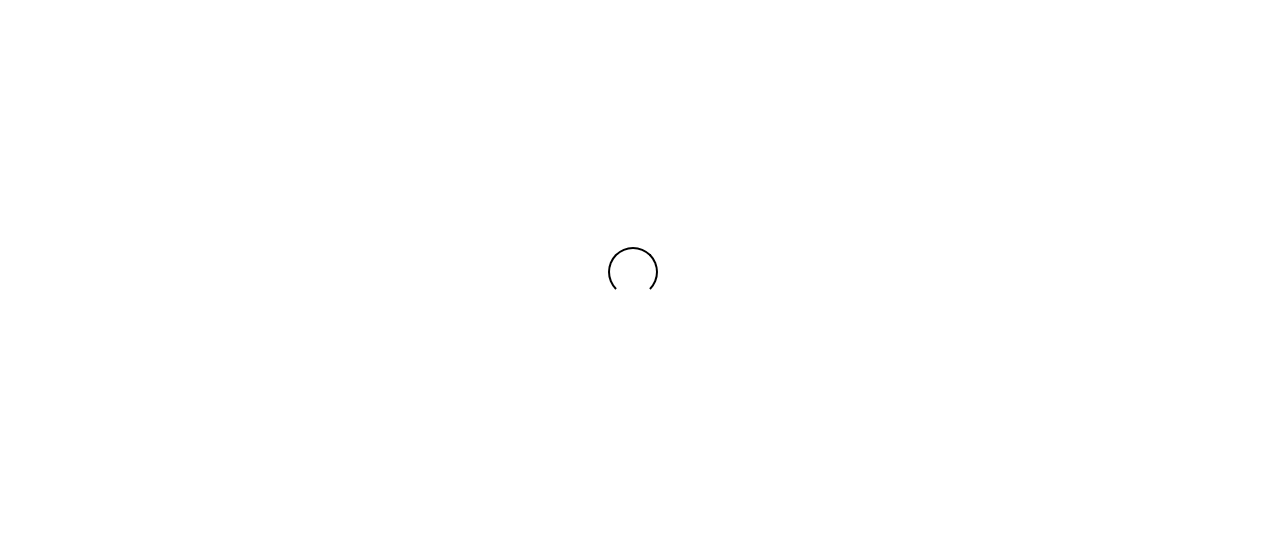 scroll, scrollTop: 0, scrollLeft: 0, axis: both 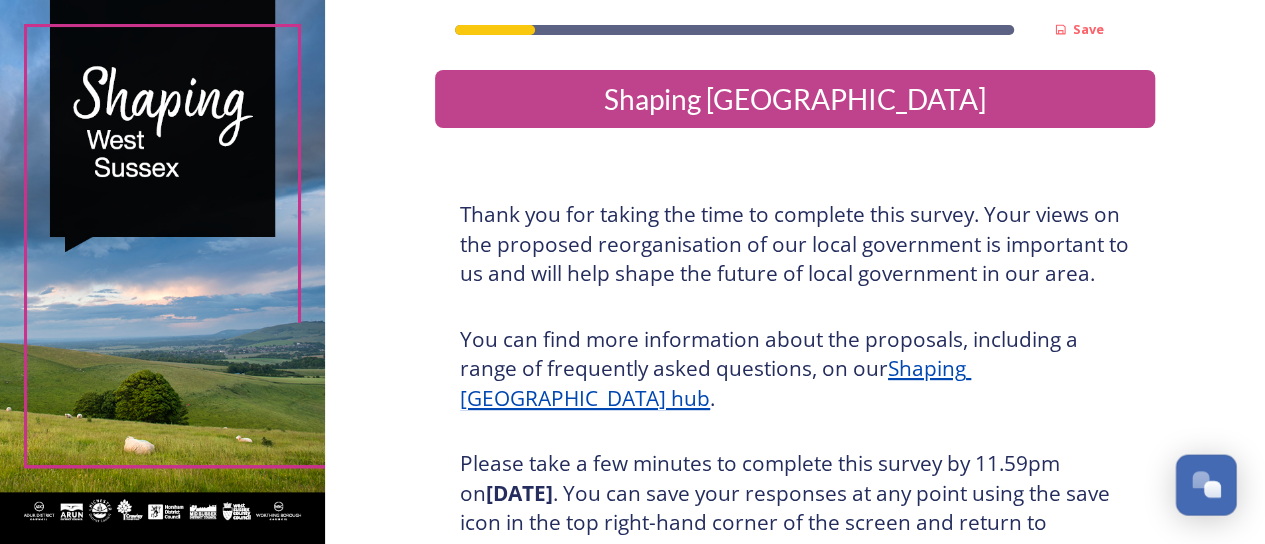 click at bounding box center [1200, 479] 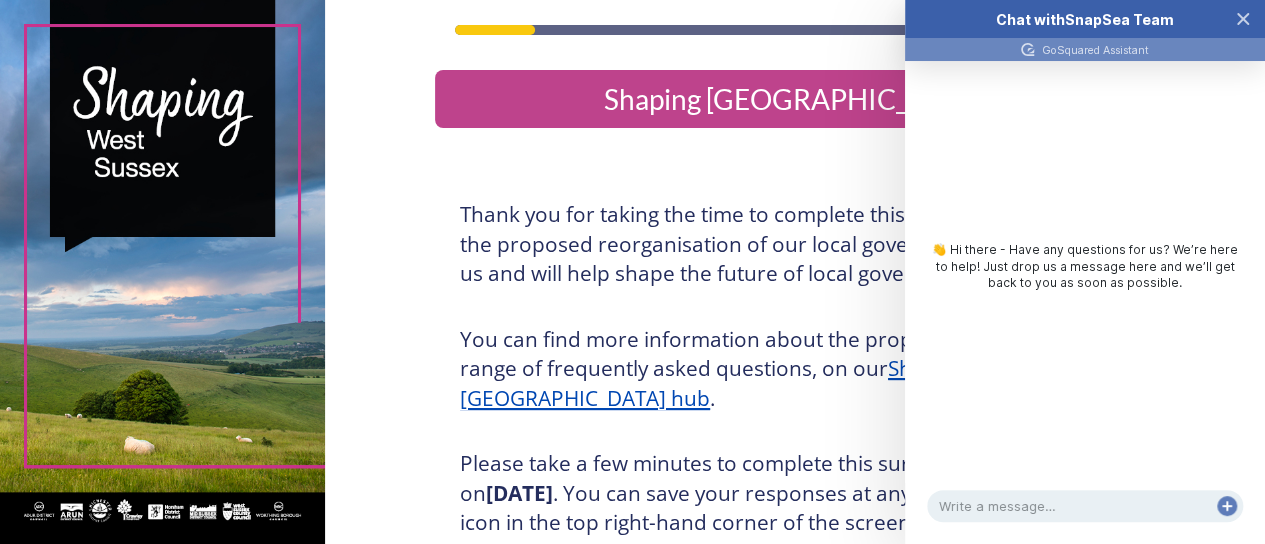 click 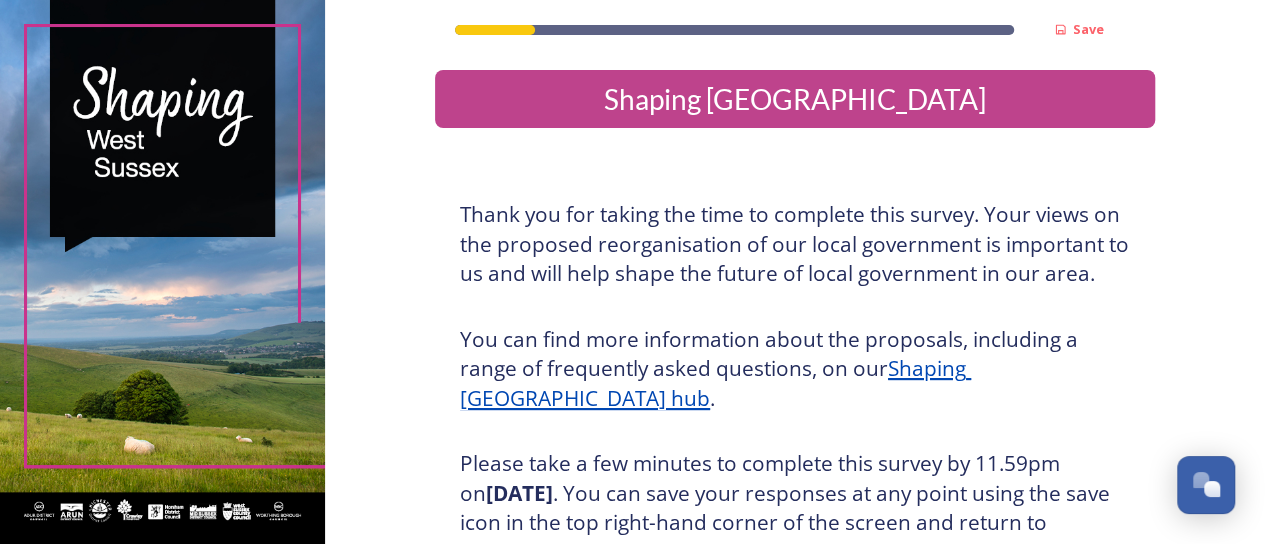 scroll, scrollTop: 0, scrollLeft: 0, axis: both 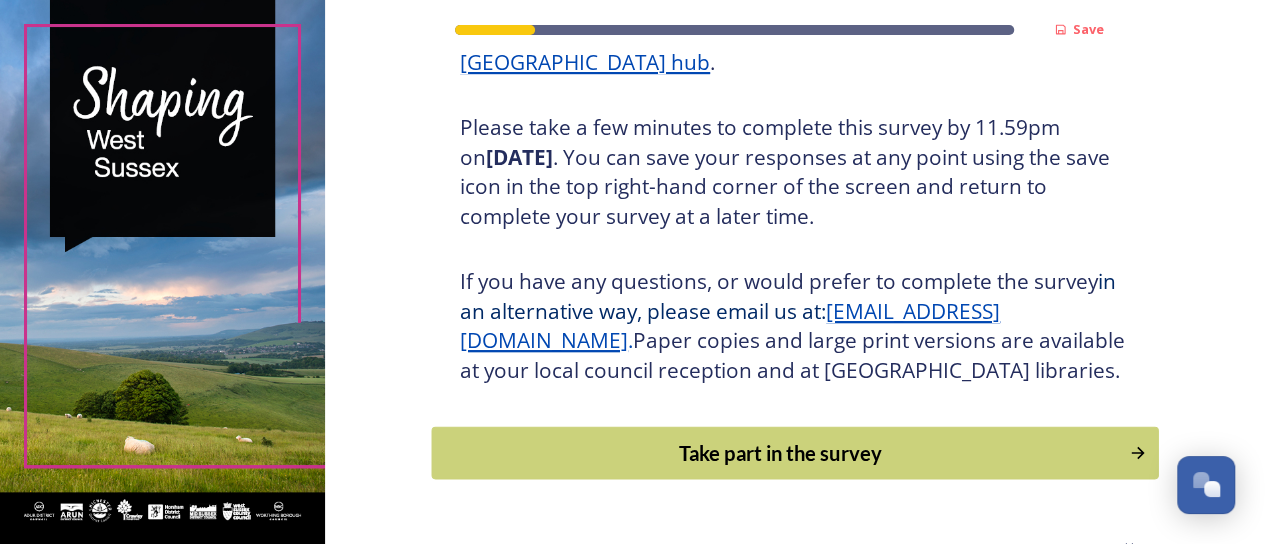 click on "Take part in the survey" at bounding box center (781, 453) 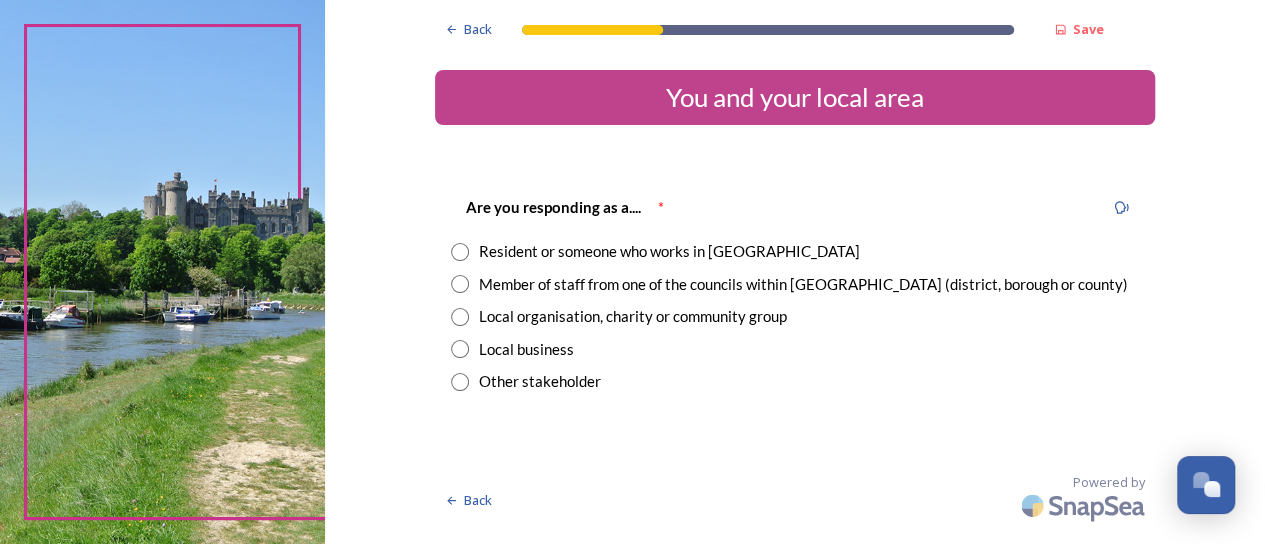 click at bounding box center [460, 284] 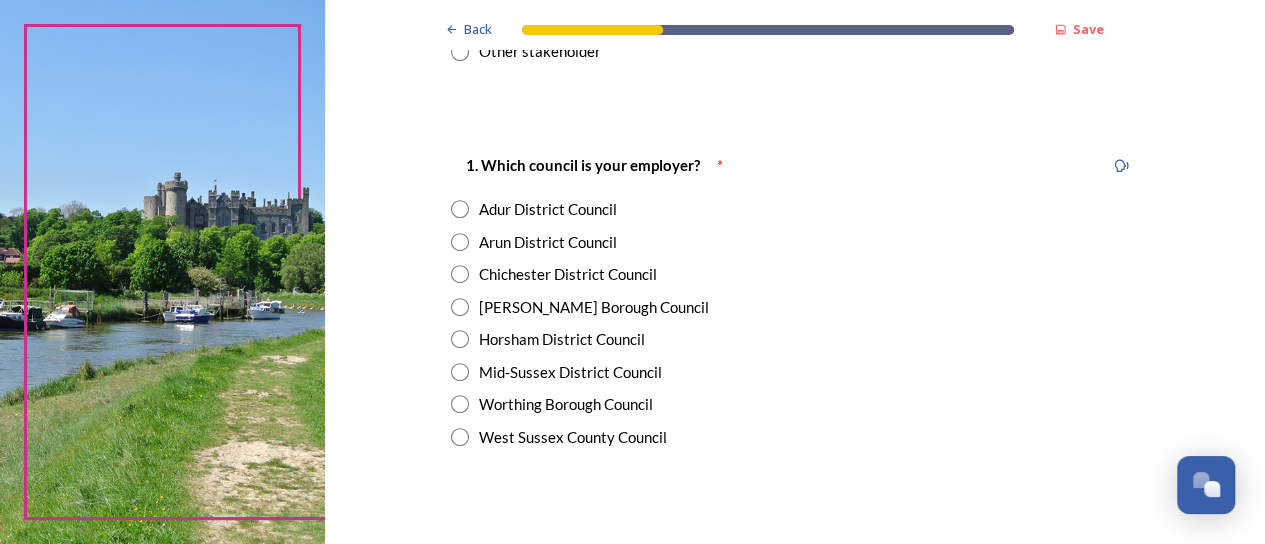 scroll, scrollTop: 337, scrollLeft: 0, axis: vertical 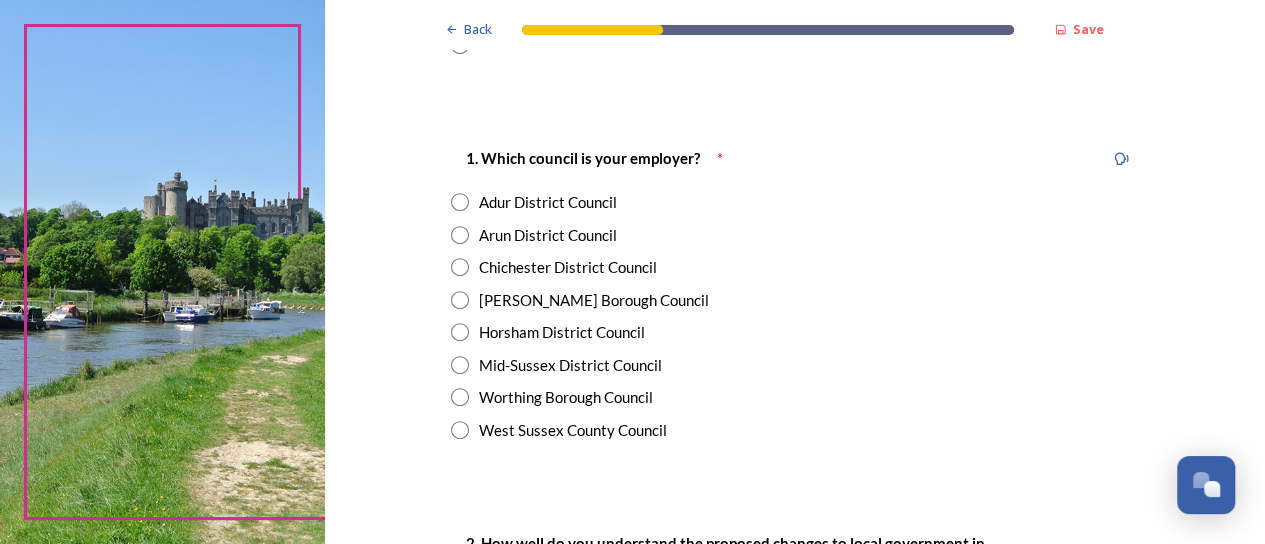 click at bounding box center [460, 202] 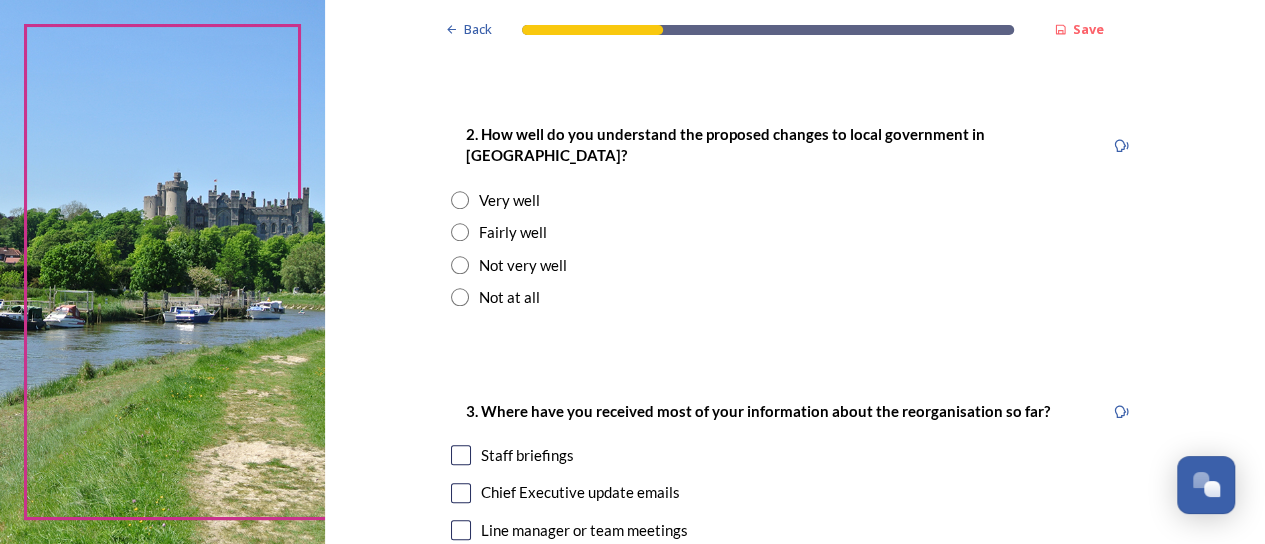 scroll, scrollTop: 750, scrollLeft: 0, axis: vertical 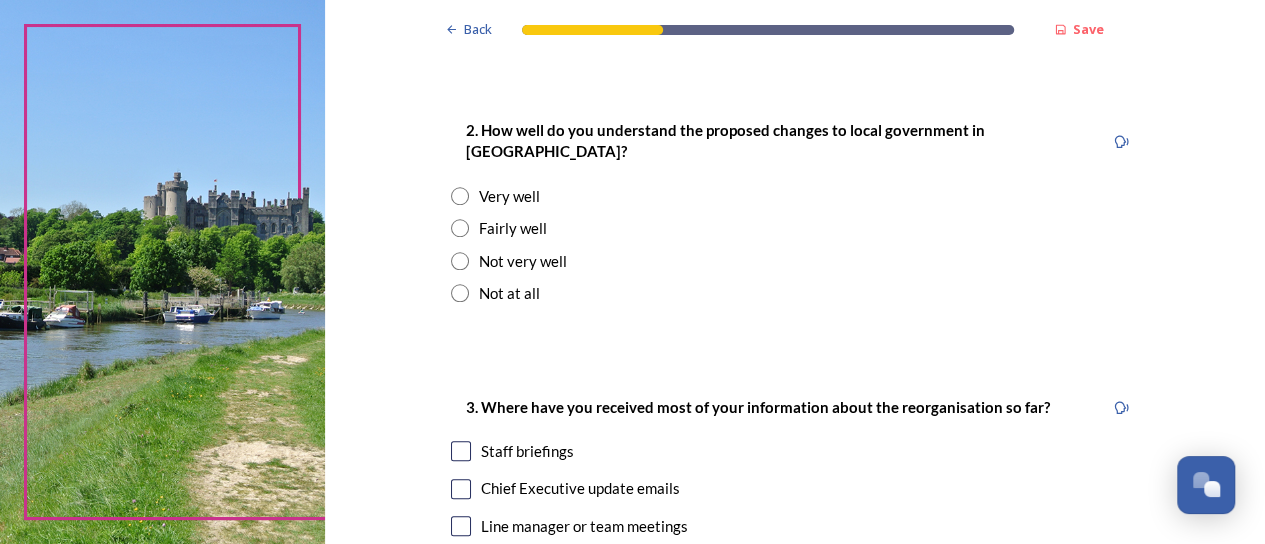 click at bounding box center [460, 228] 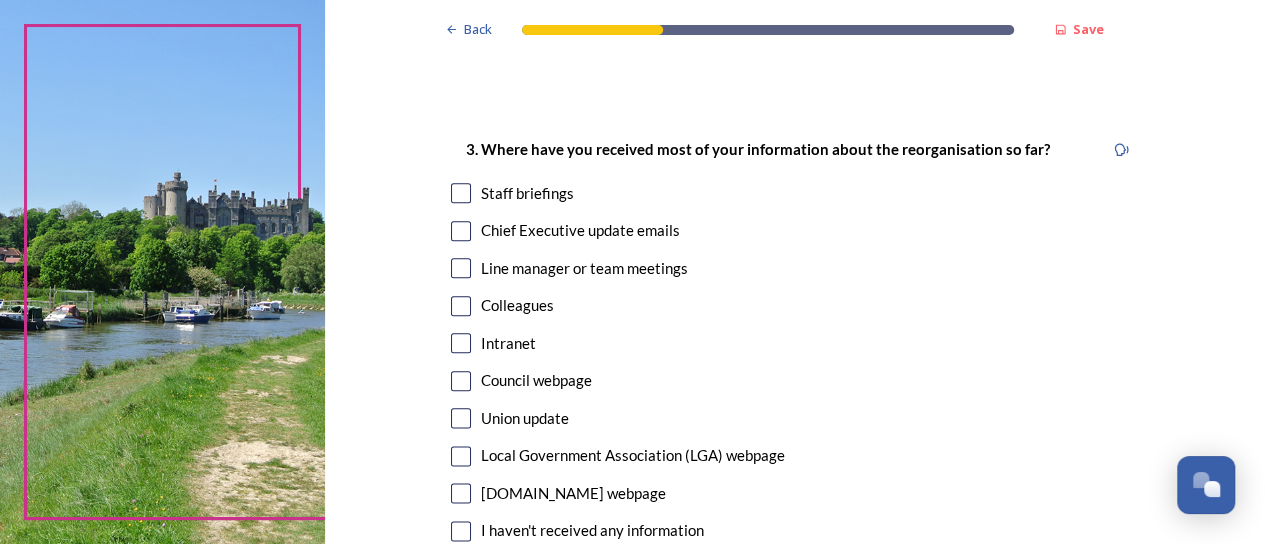 scroll, scrollTop: 1024, scrollLeft: 0, axis: vertical 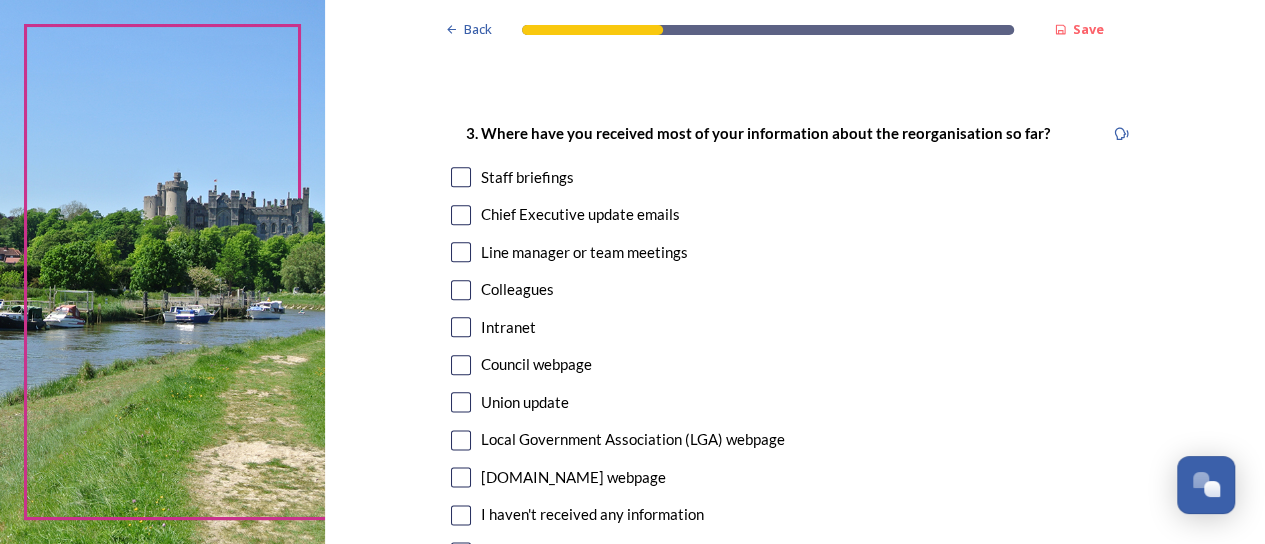 click at bounding box center [461, 177] 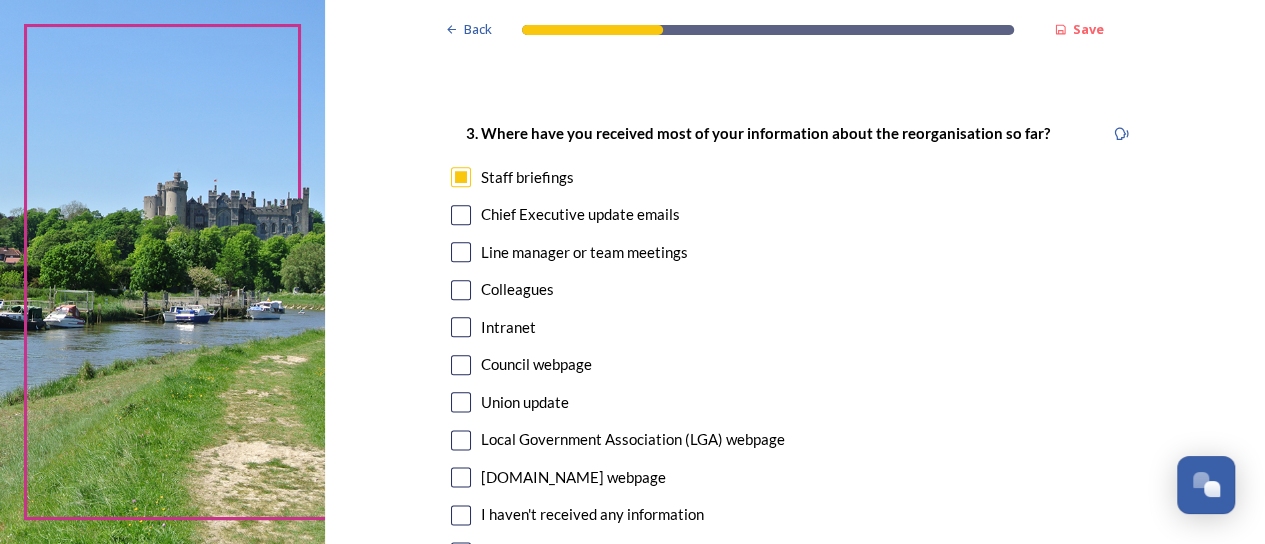 scroll, scrollTop: 1190, scrollLeft: 0, axis: vertical 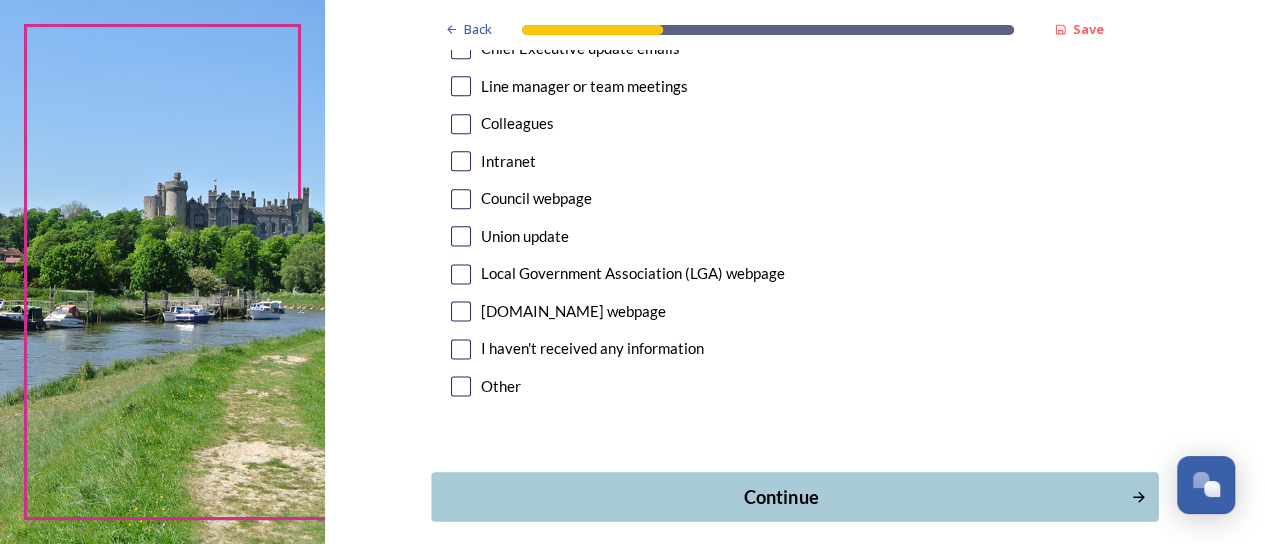 click on "Continue" at bounding box center [781, 496] 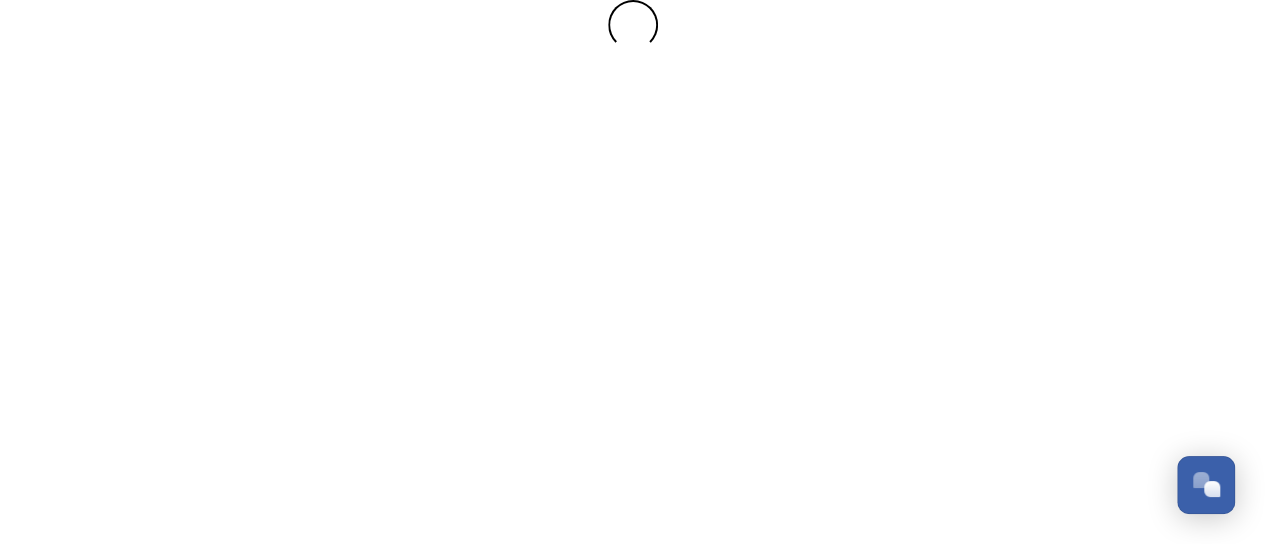 scroll, scrollTop: 0, scrollLeft: 0, axis: both 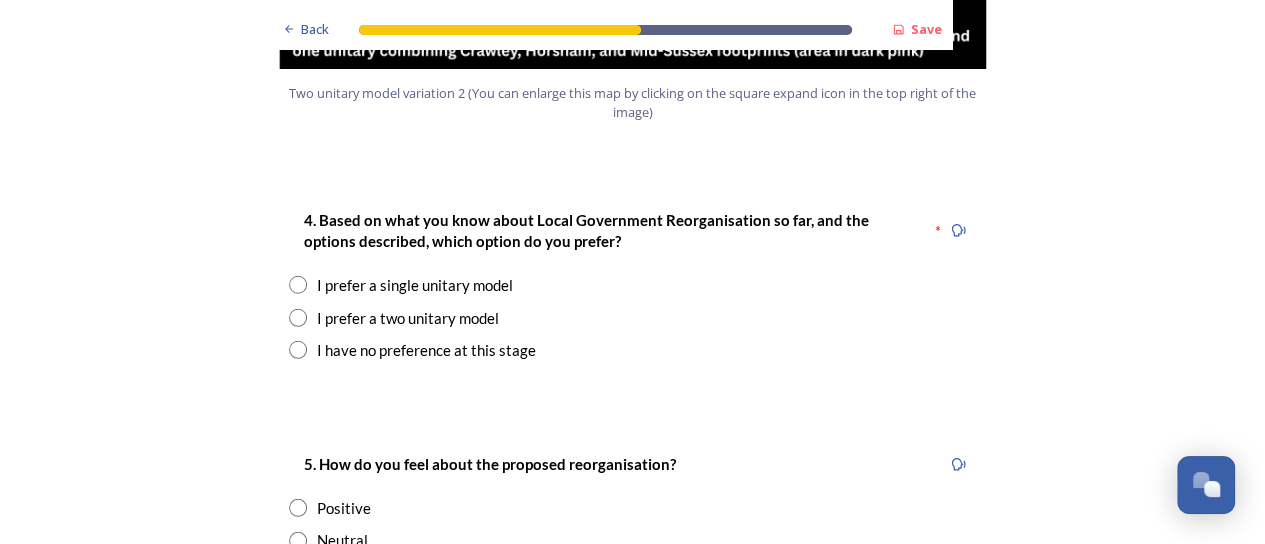 click at bounding box center [298, 318] 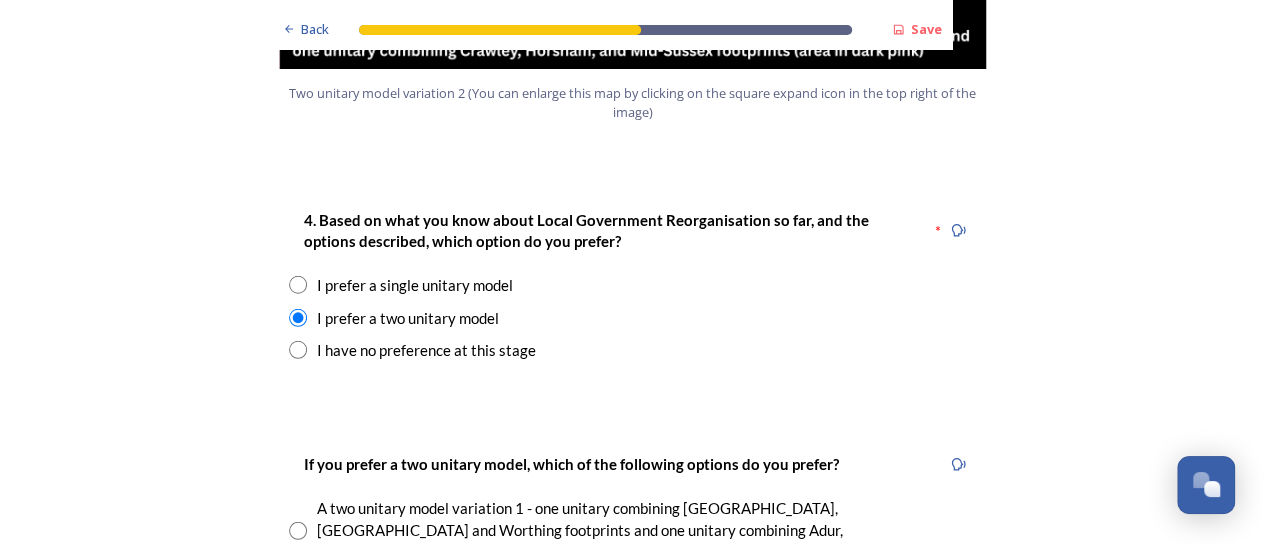 click at bounding box center (298, 608) 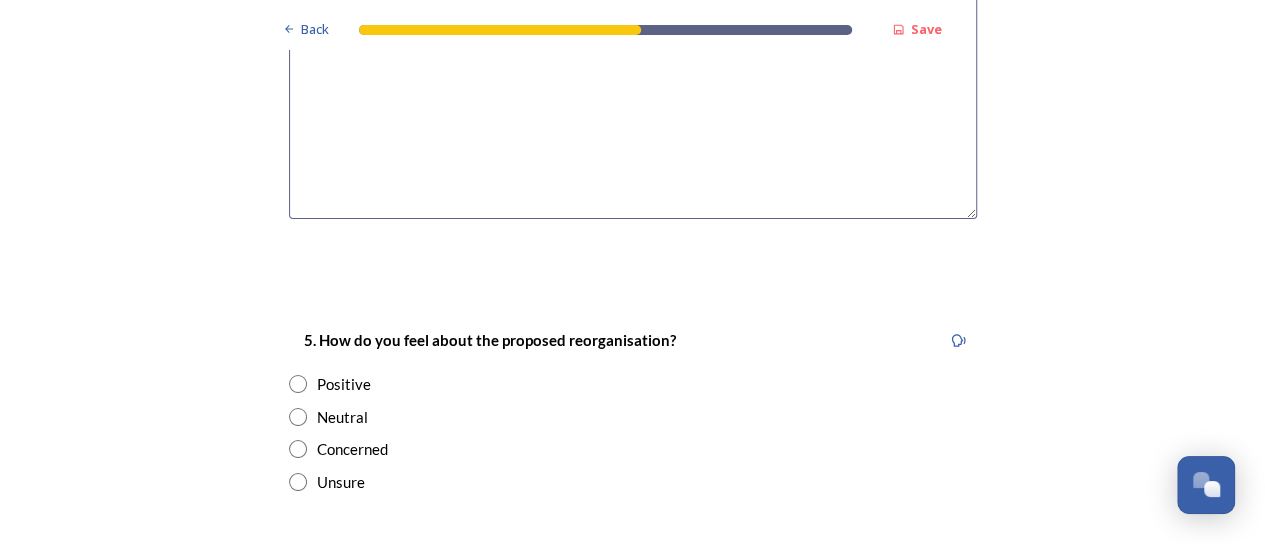 scroll, scrollTop: 3496, scrollLeft: 0, axis: vertical 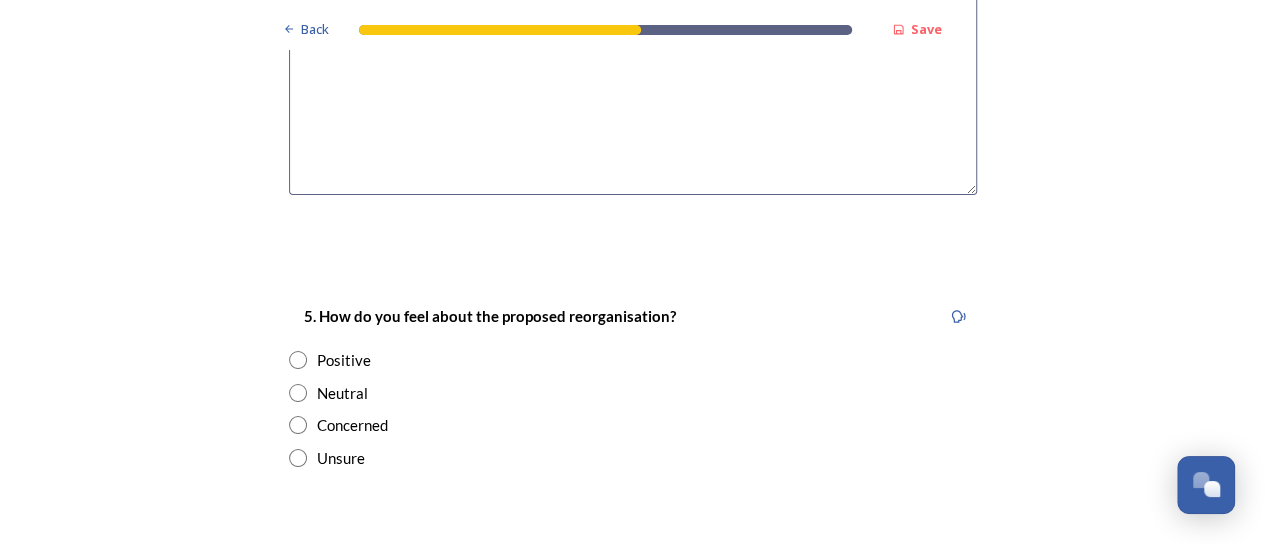 click at bounding box center [298, 360] 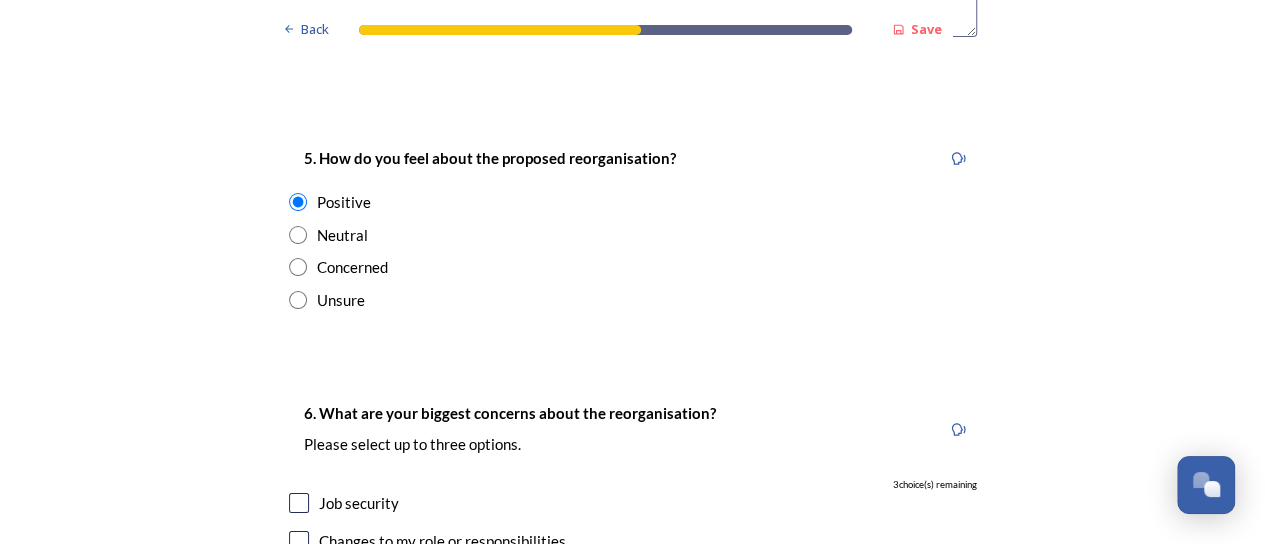scroll, scrollTop: 3702, scrollLeft: 0, axis: vertical 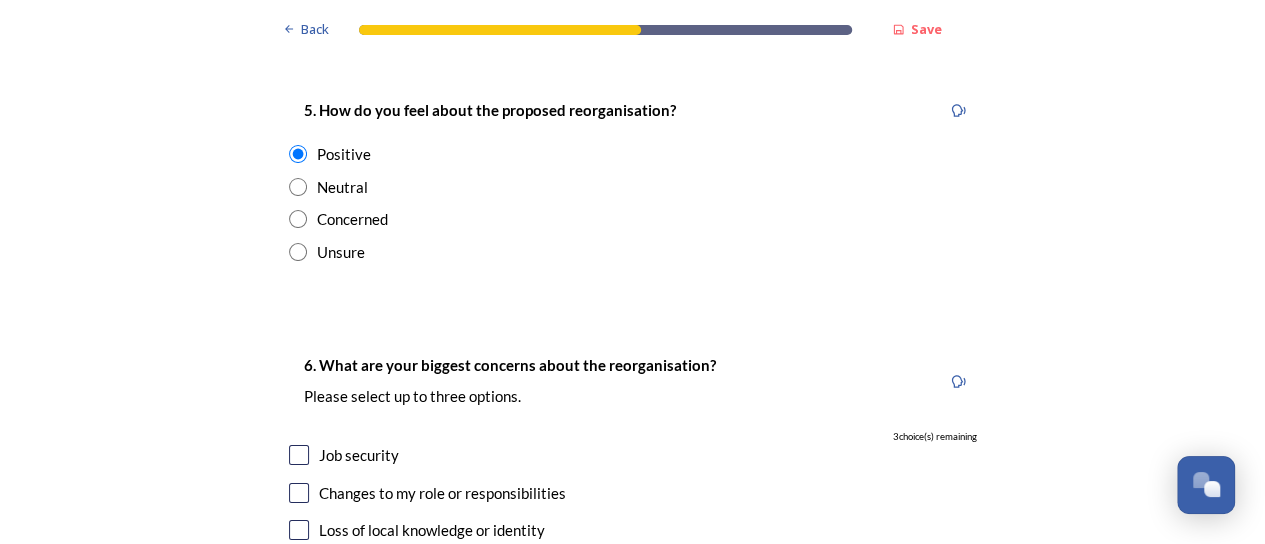click at bounding box center (299, 455) 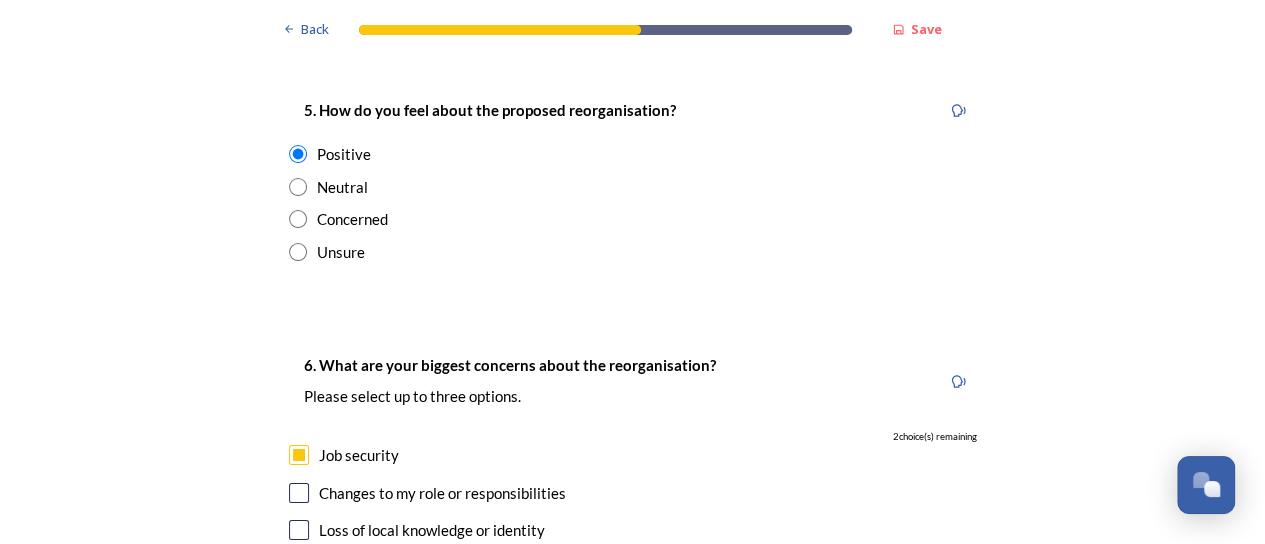 click at bounding box center [299, 493] 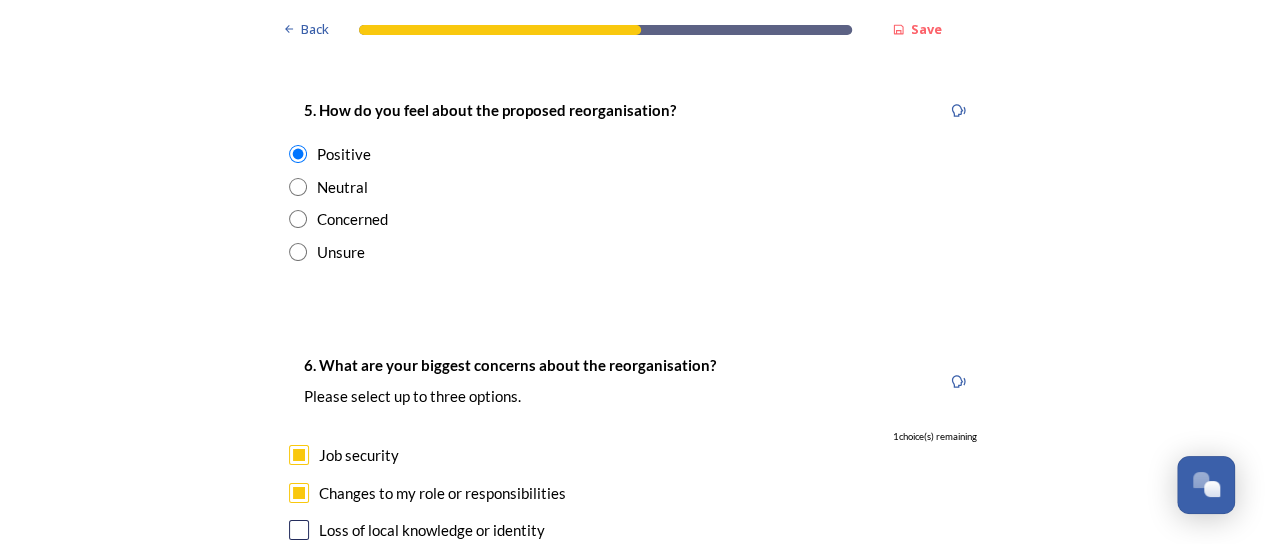 click at bounding box center (299, 530) 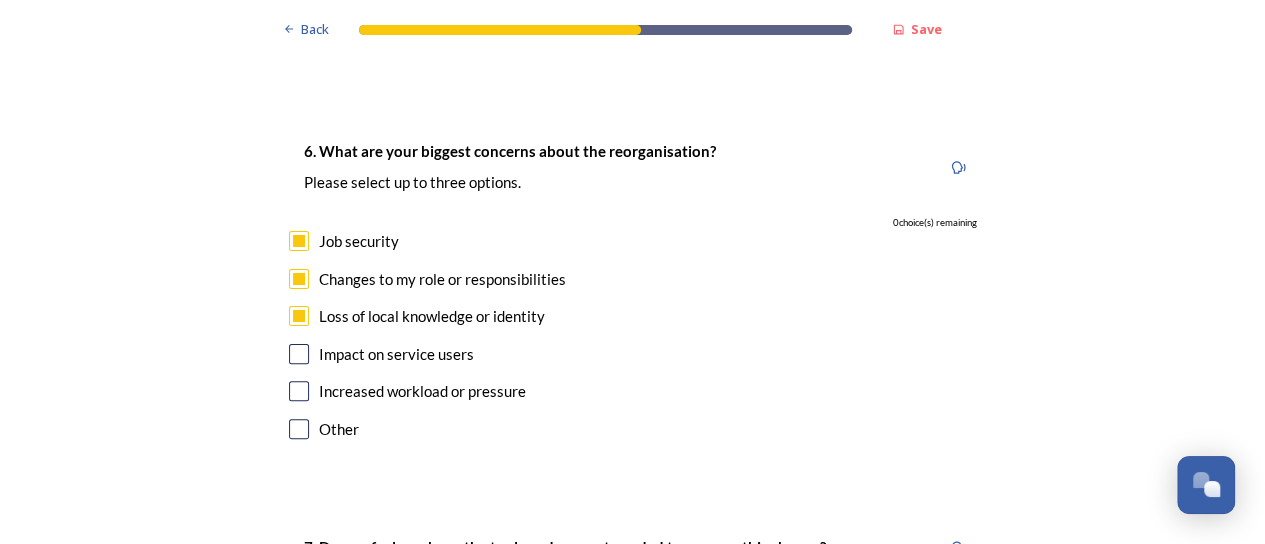 scroll, scrollTop: 4012, scrollLeft: 0, axis: vertical 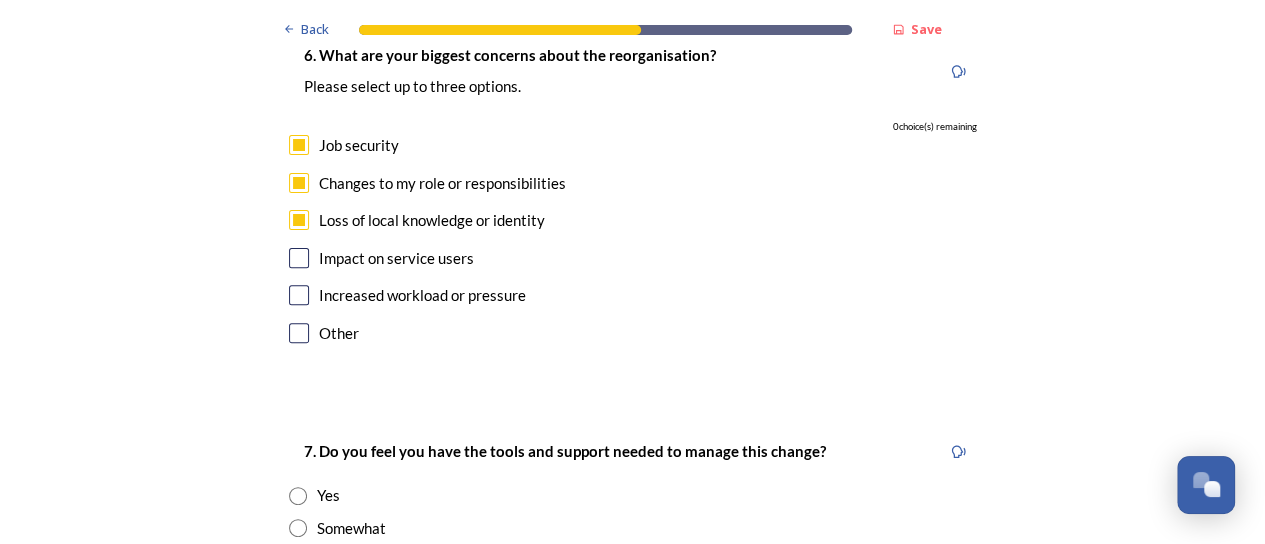 click at bounding box center (298, 528) 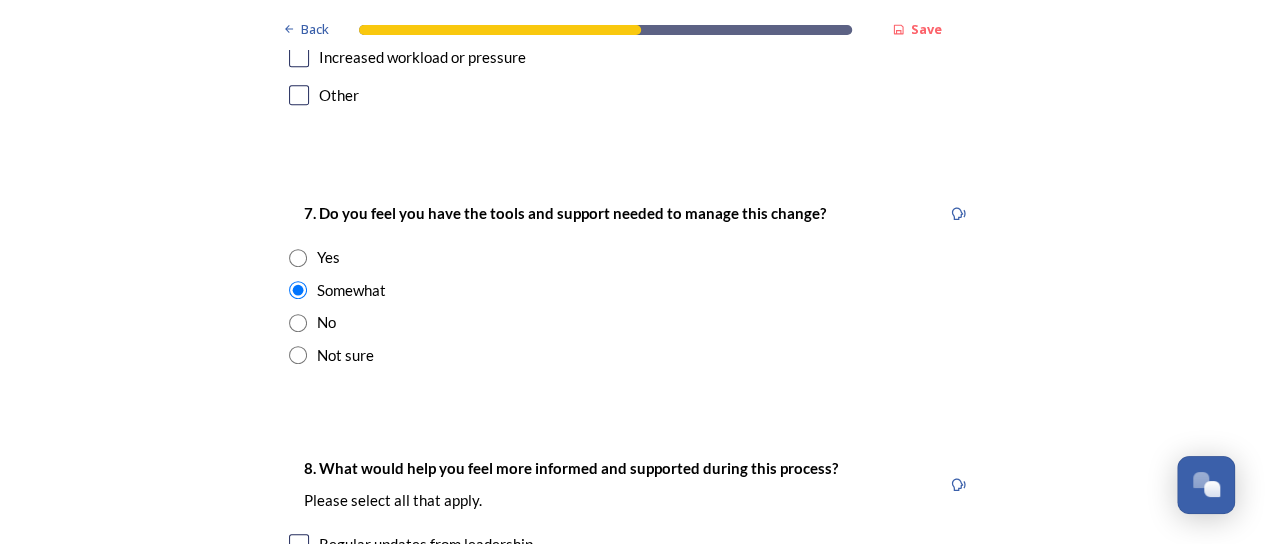 scroll, scrollTop: 4258, scrollLeft: 0, axis: vertical 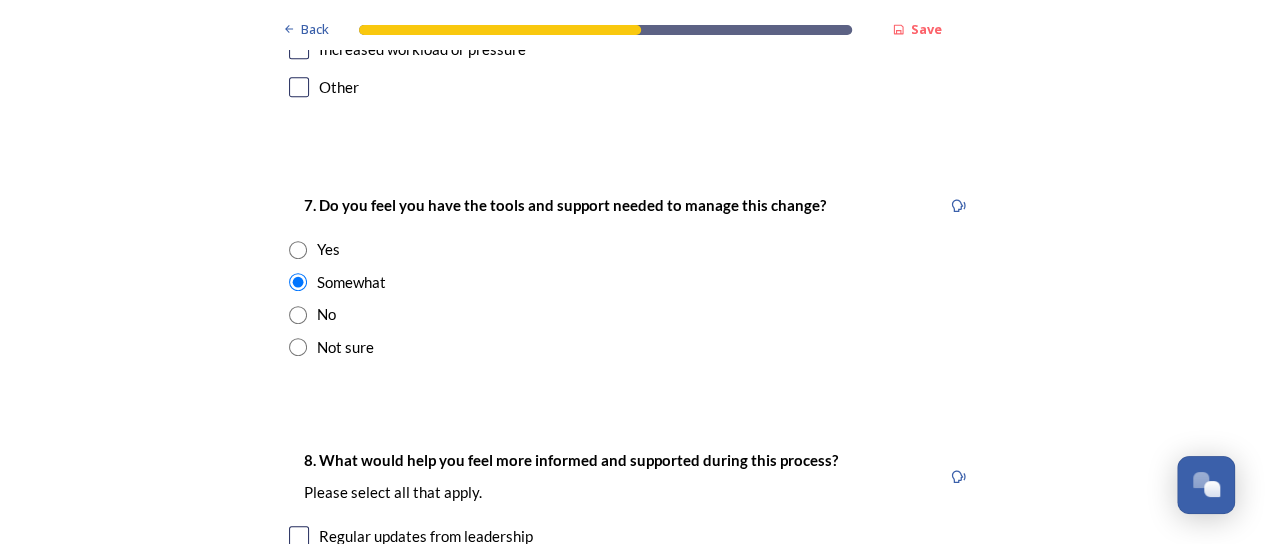 click at bounding box center [299, 536] 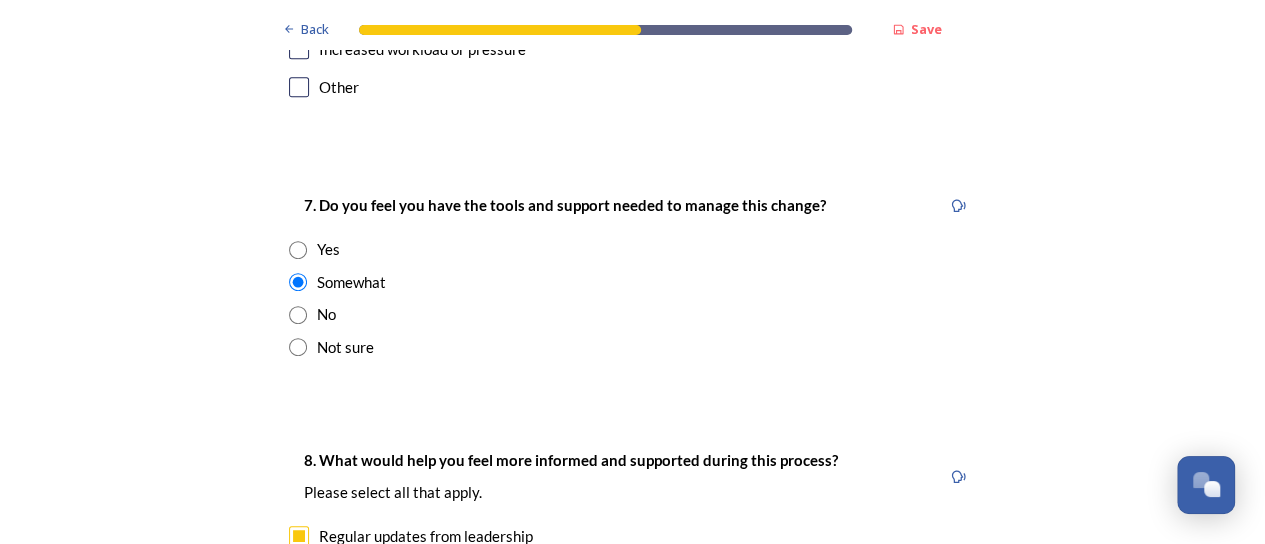 click at bounding box center [299, 611] 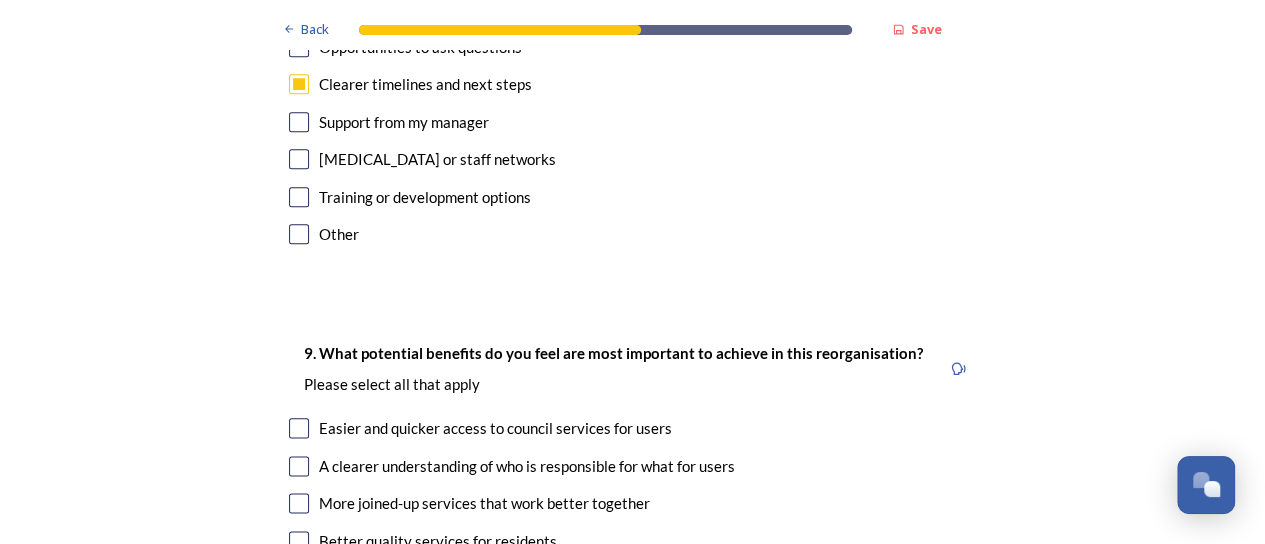 scroll, scrollTop: 4777, scrollLeft: 0, axis: vertical 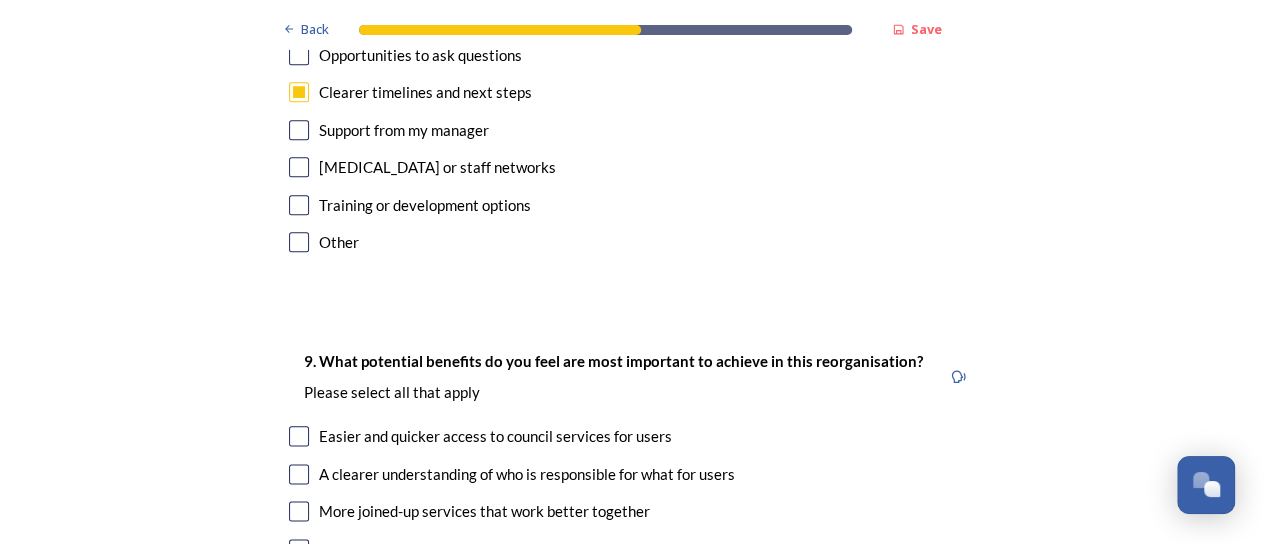 click at bounding box center [299, 436] 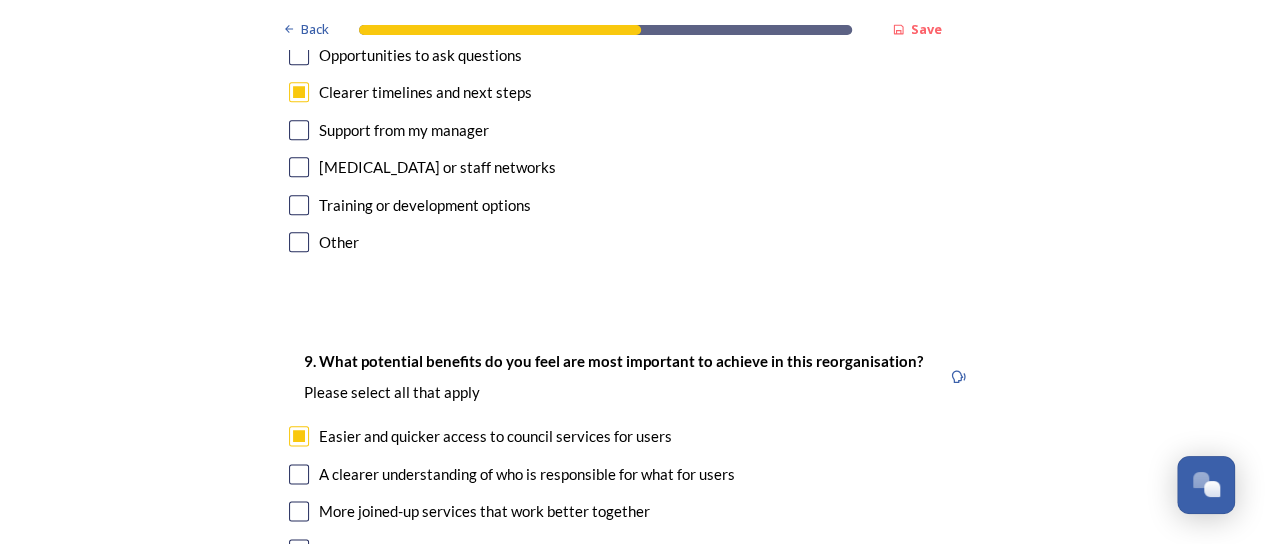 click at bounding box center [299, 474] 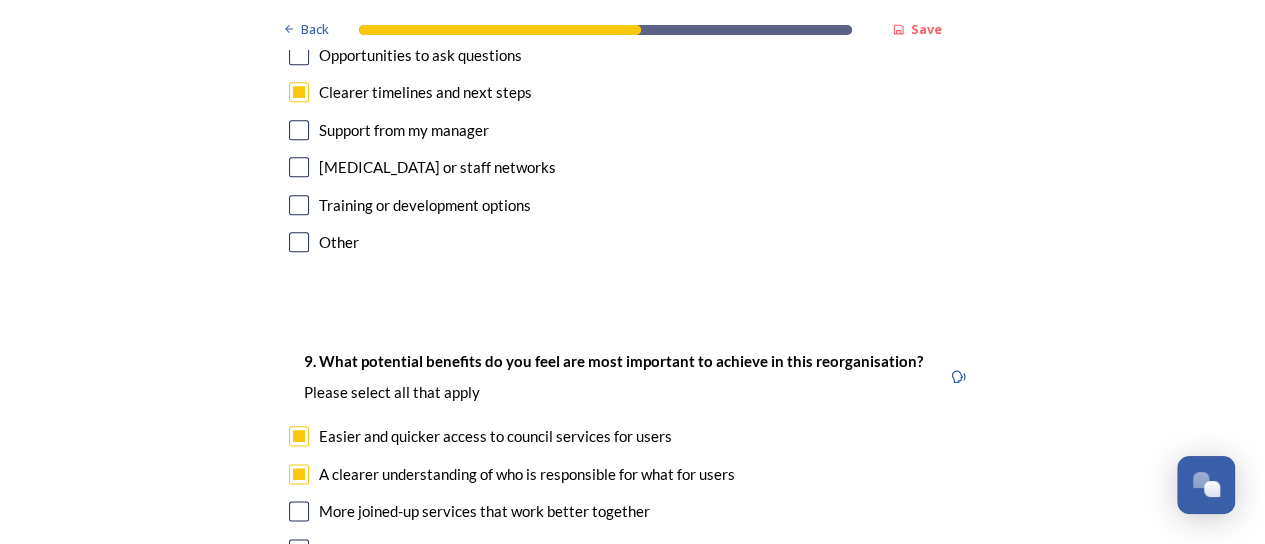 click at bounding box center [299, 511] 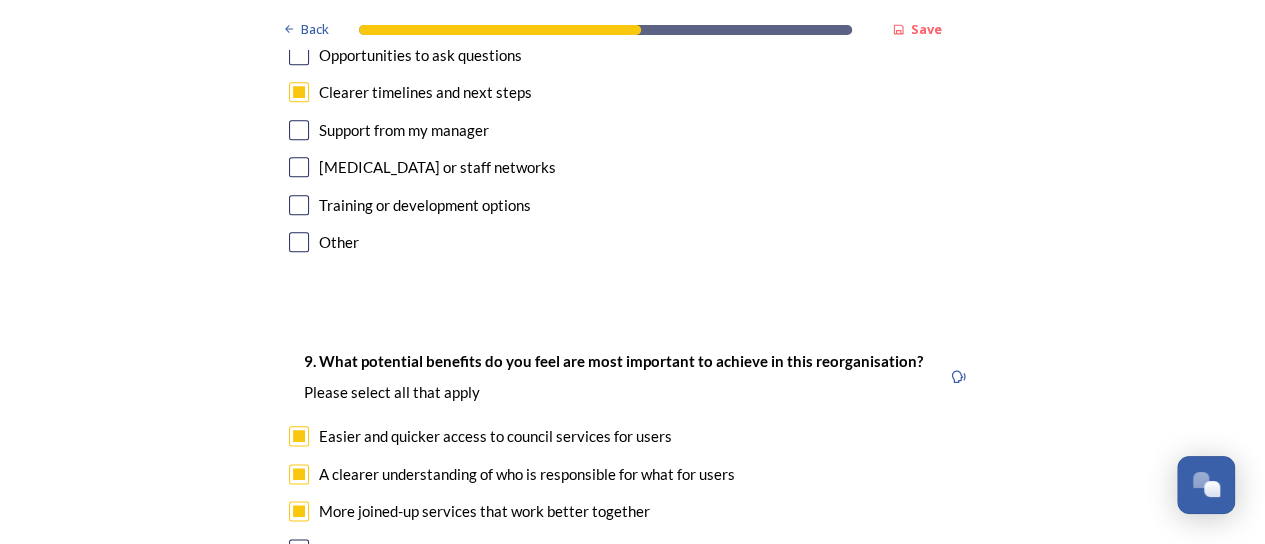 click at bounding box center (299, 549) 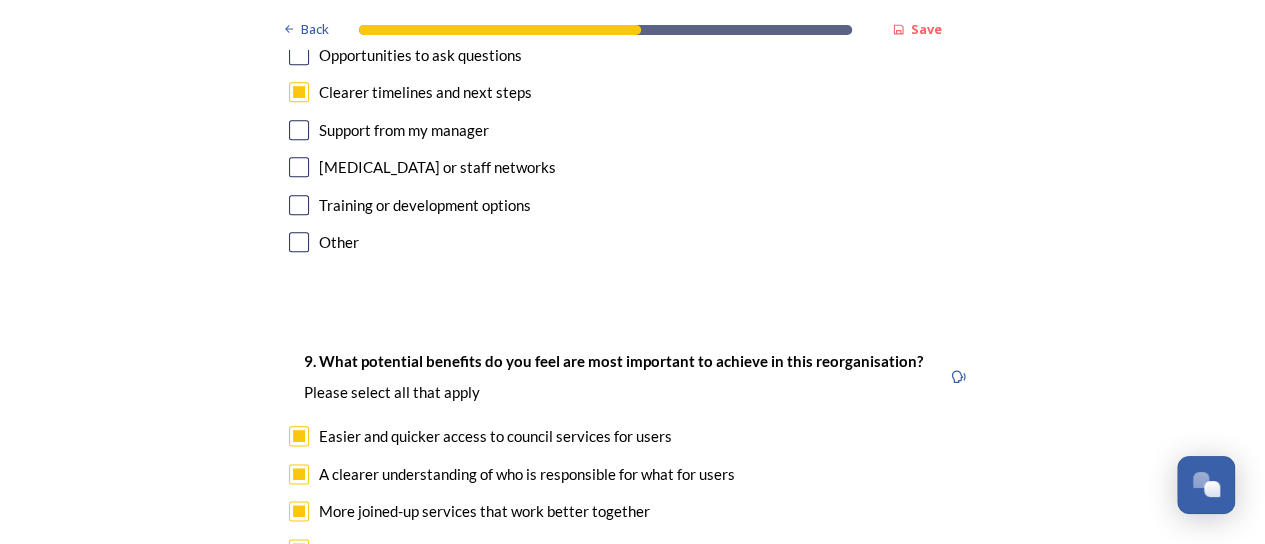 click at bounding box center (299, 586) 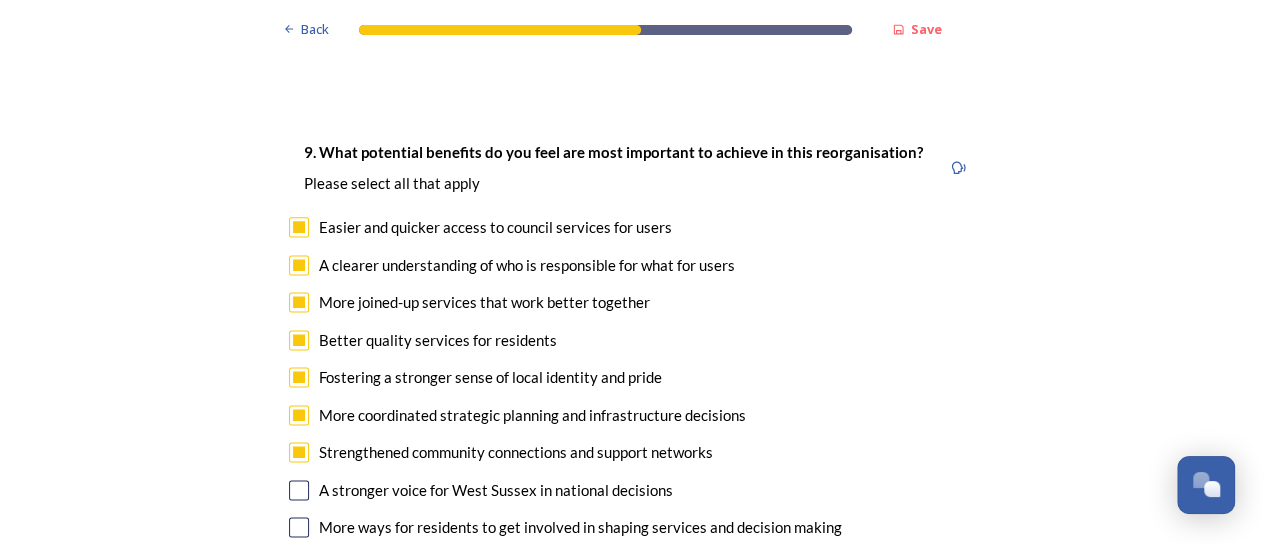 scroll, scrollTop: 5010, scrollLeft: 0, axis: vertical 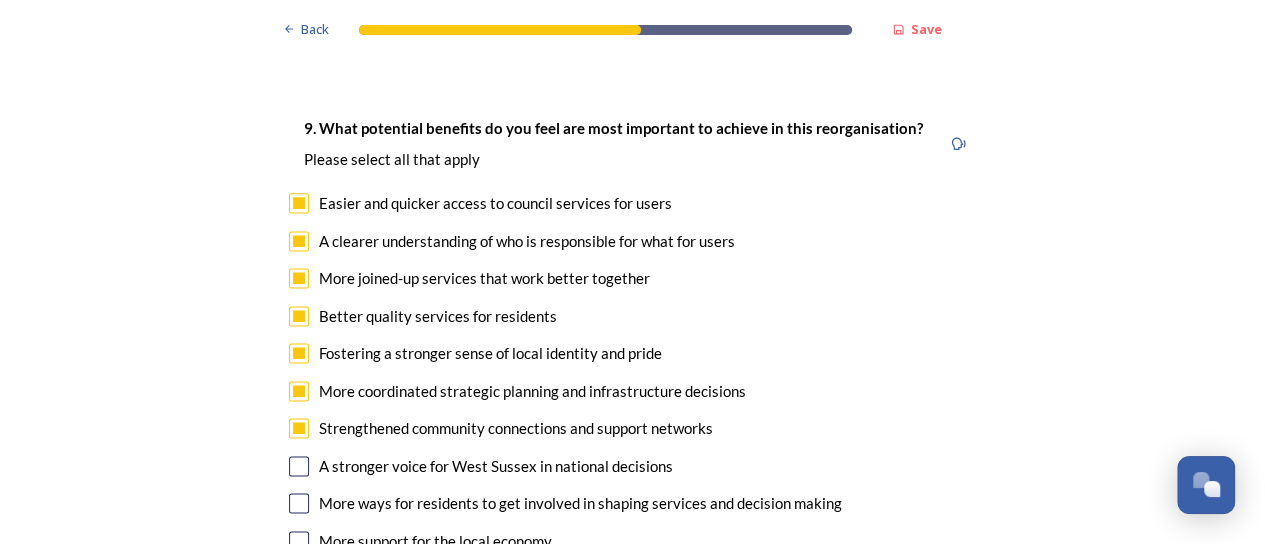 click at bounding box center (299, 541) 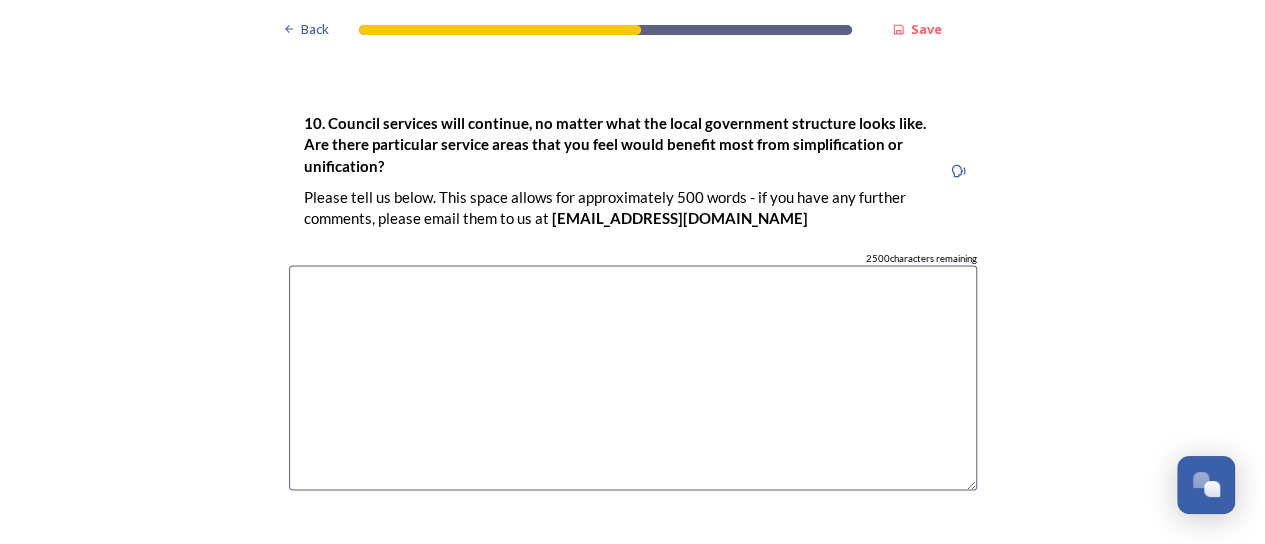 scroll, scrollTop: 5766, scrollLeft: 0, axis: vertical 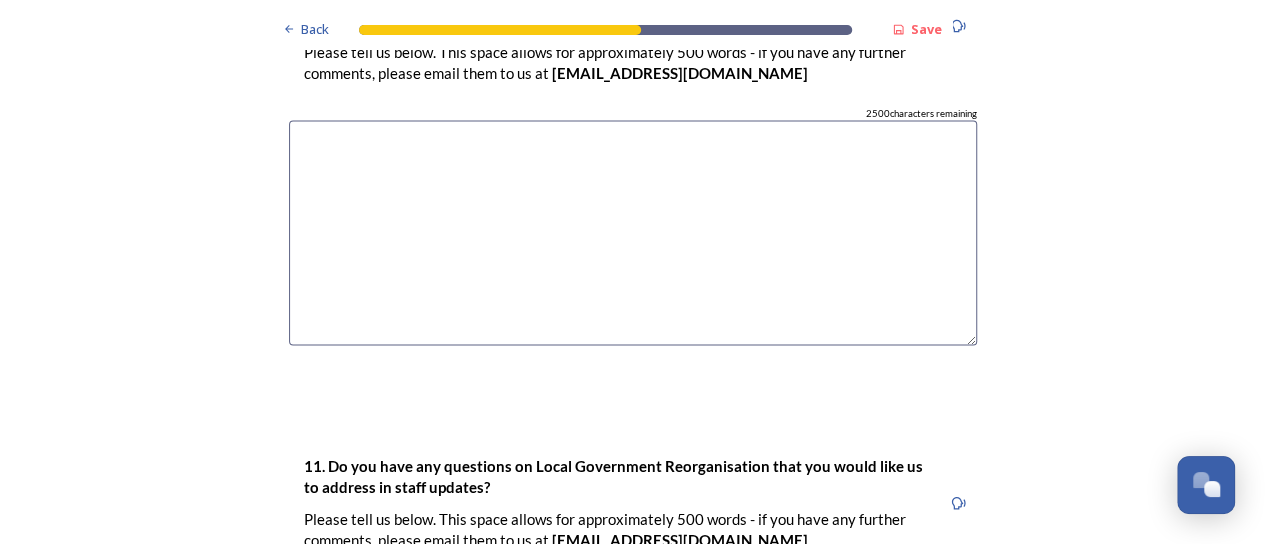 click on "Continue" at bounding box center (618, 910) 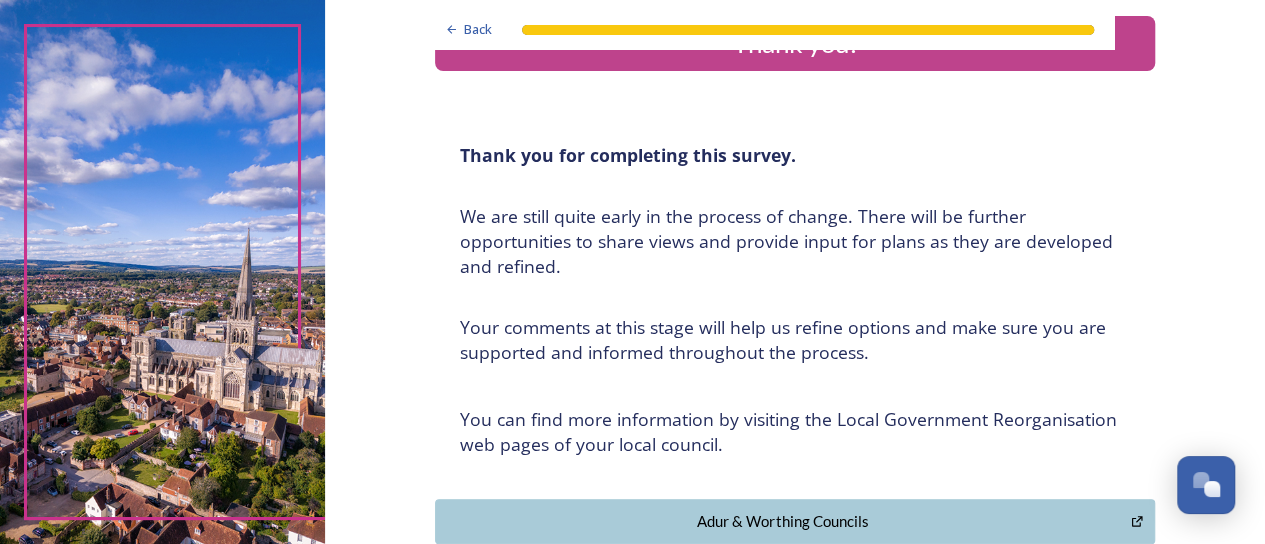 scroll, scrollTop: 0, scrollLeft: 0, axis: both 